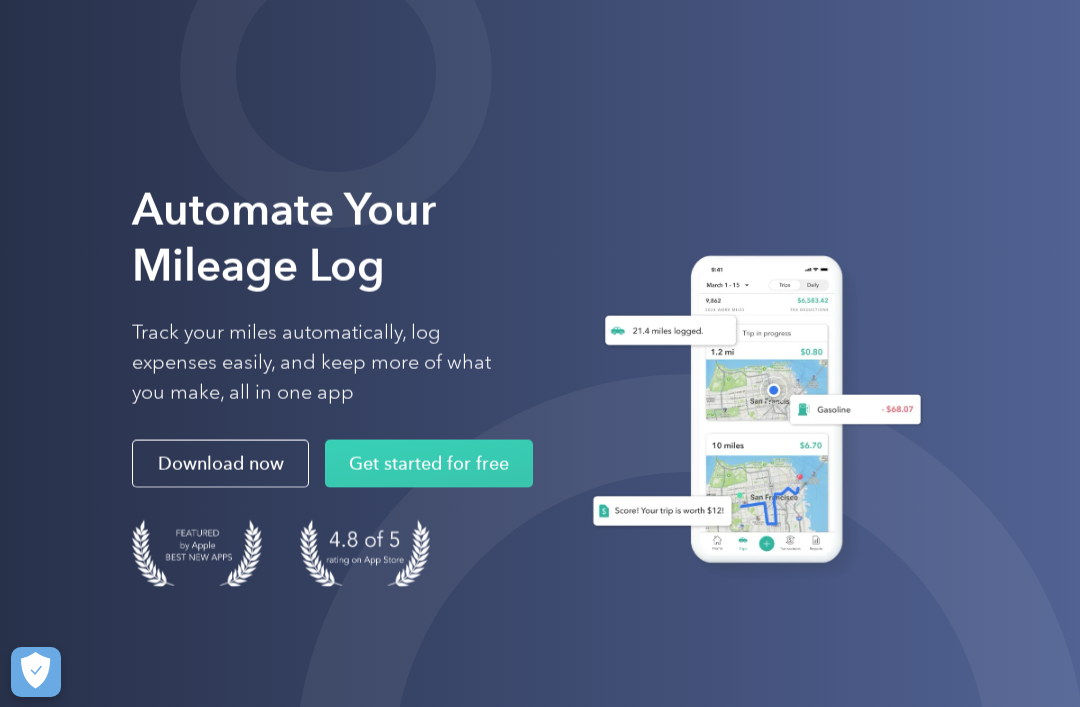 scroll, scrollTop: 0, scrollLeft: 0, axis: both 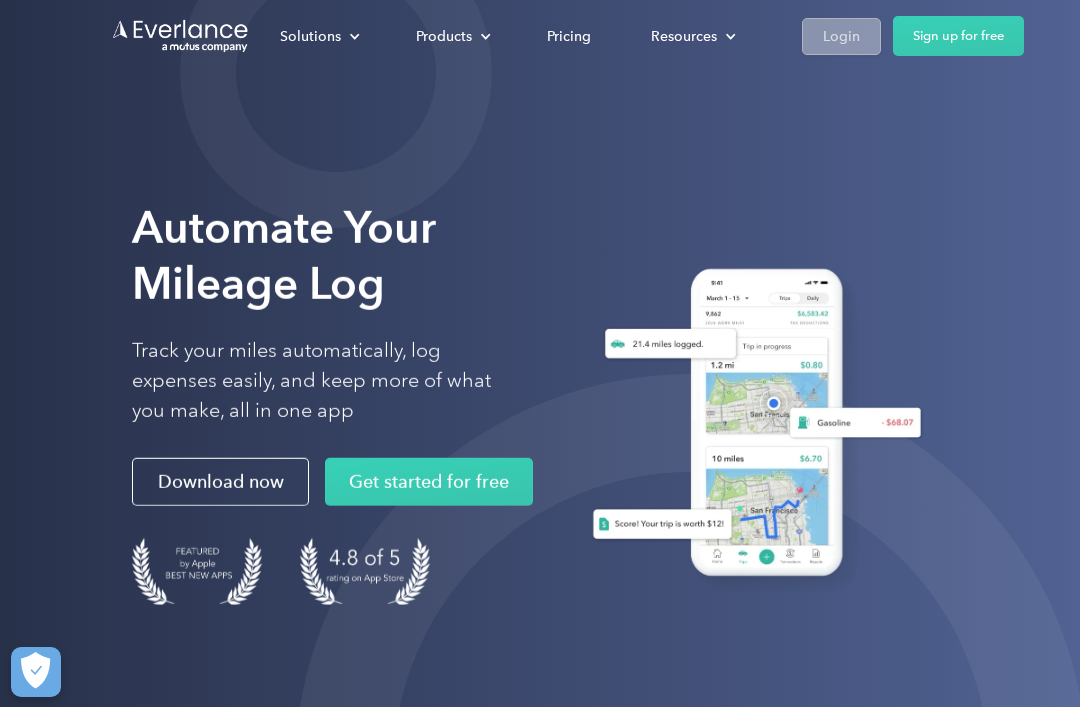 click on "Login" at bounding box center (841, 36) 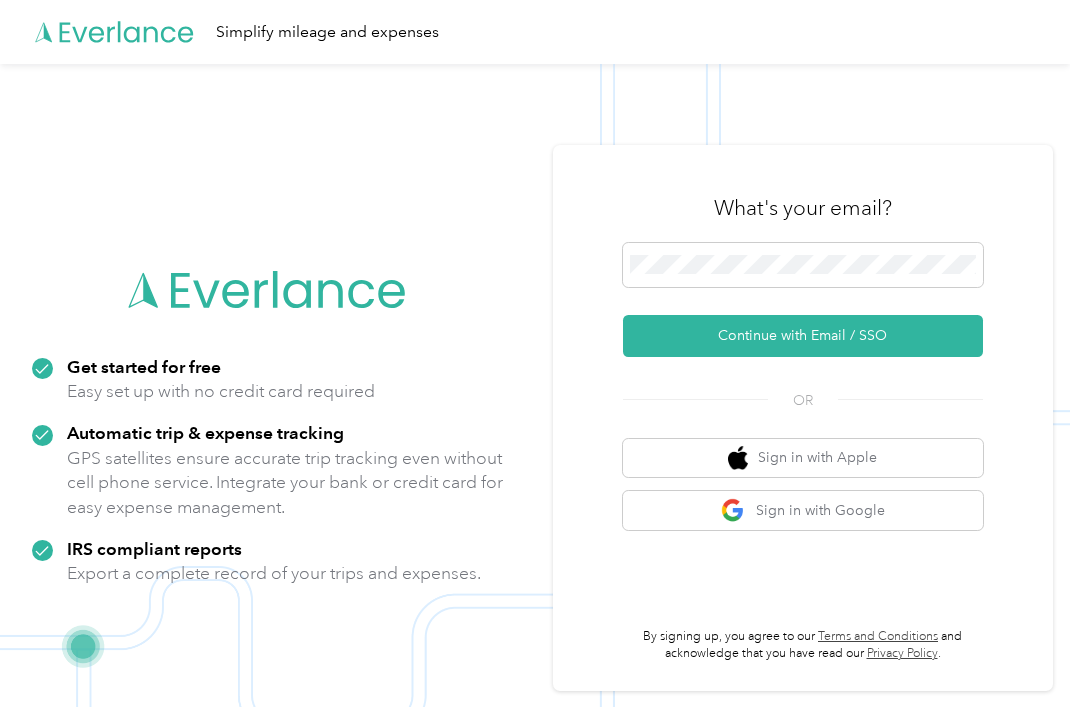 scroll, scrollTop: 0, scrollLeft: 0, axis: both 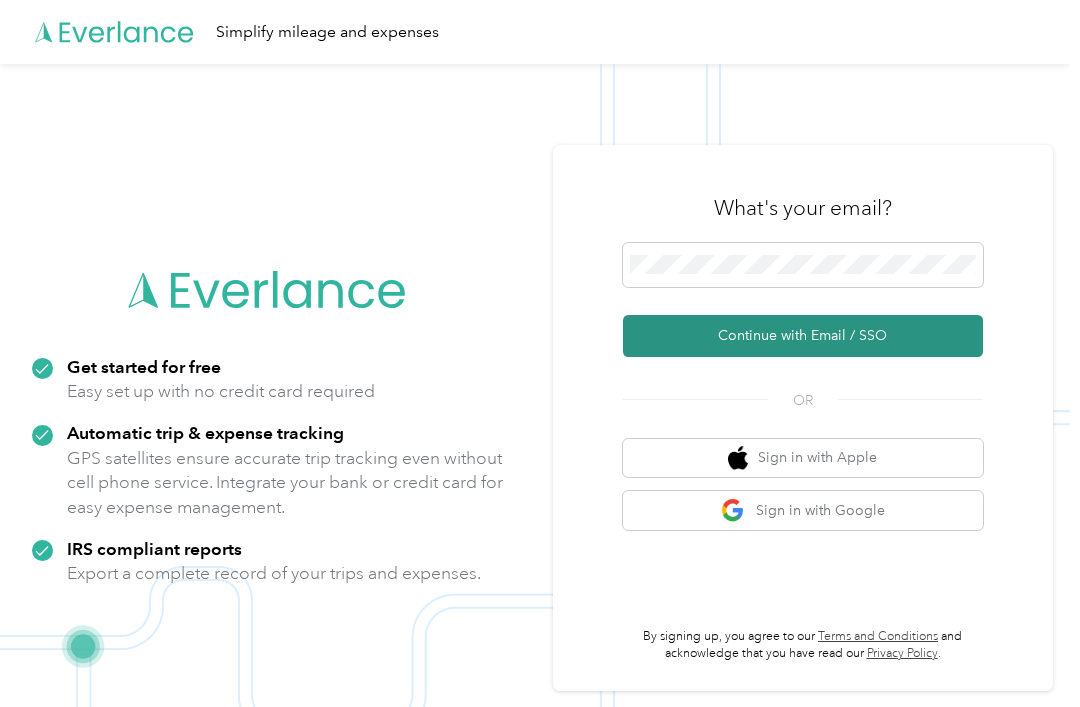 click on "Continue with Email / SSO" at bounding box center (803, 336) 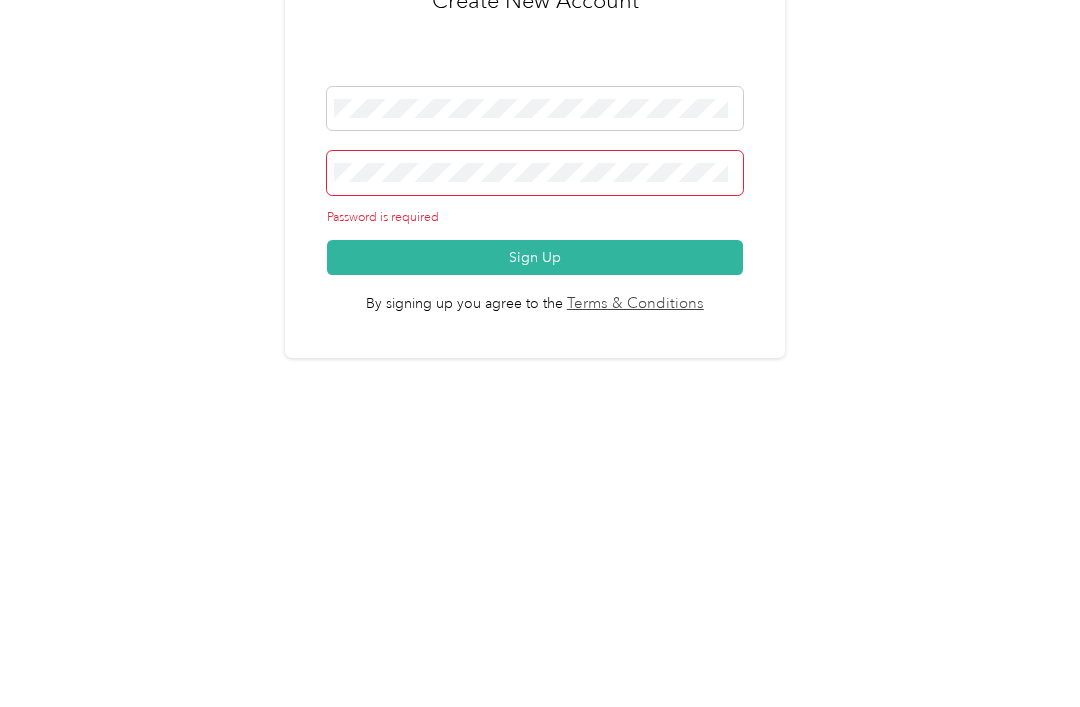 click on "Back Create New Account Password is required Sign Up By signing up you agree to the Terms & Conditions" at bounding box center [535, 375] 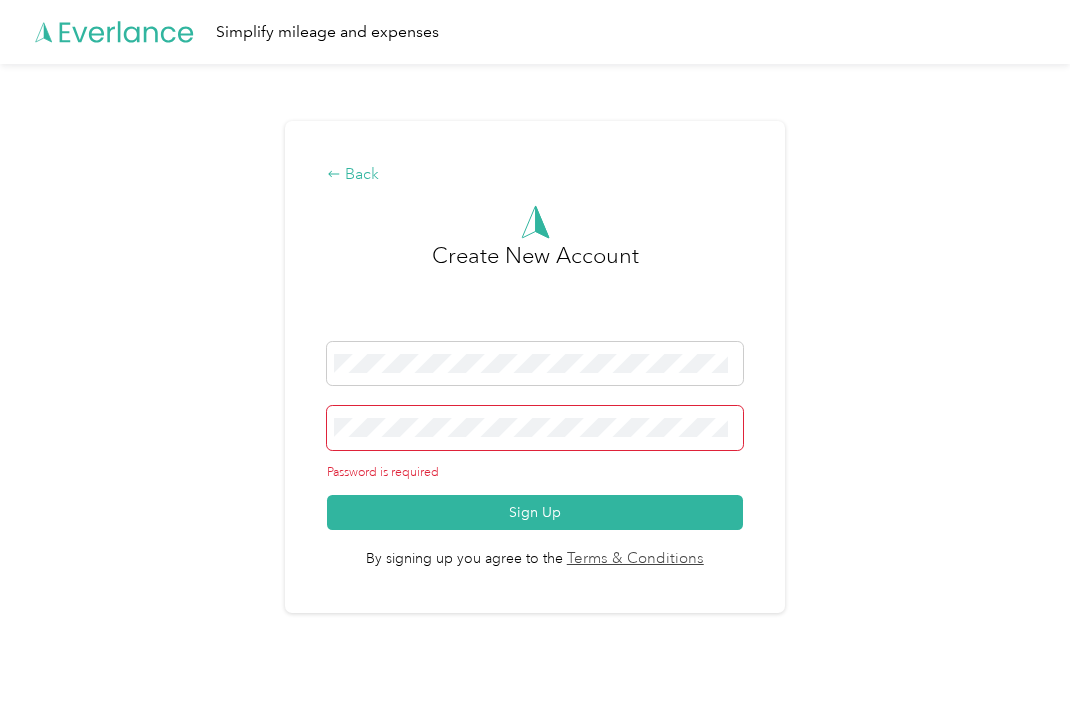 click on "Back" at bounding box center (534, 175) 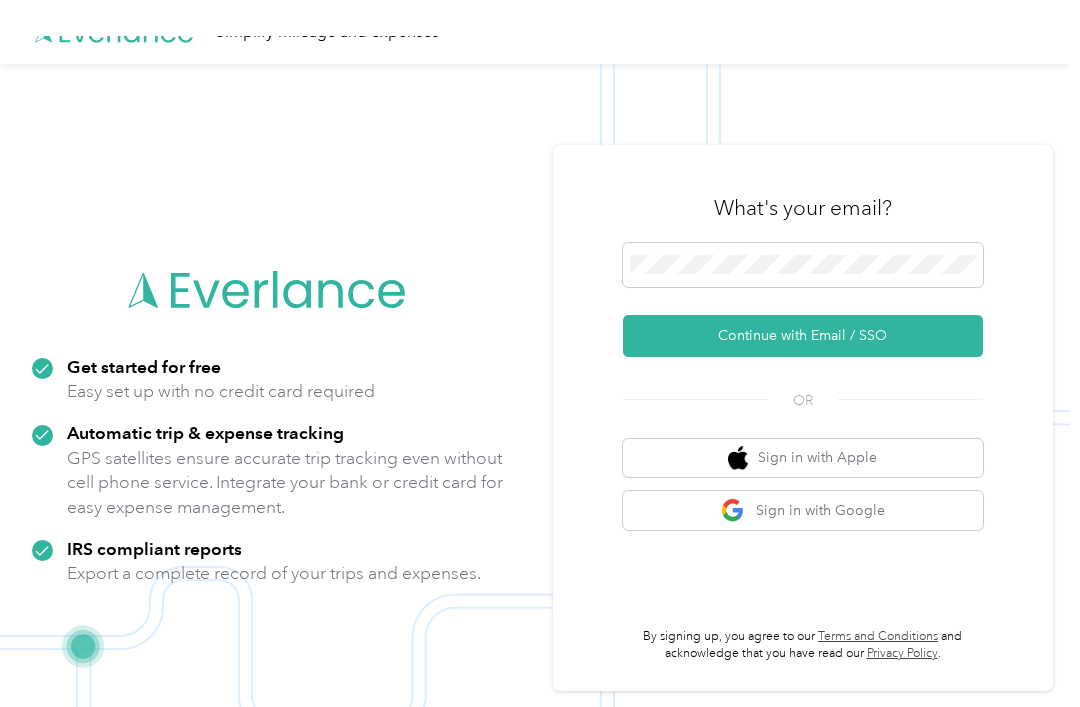 scroll, scrollTop: 0, scrollLeft: 0, axis: both 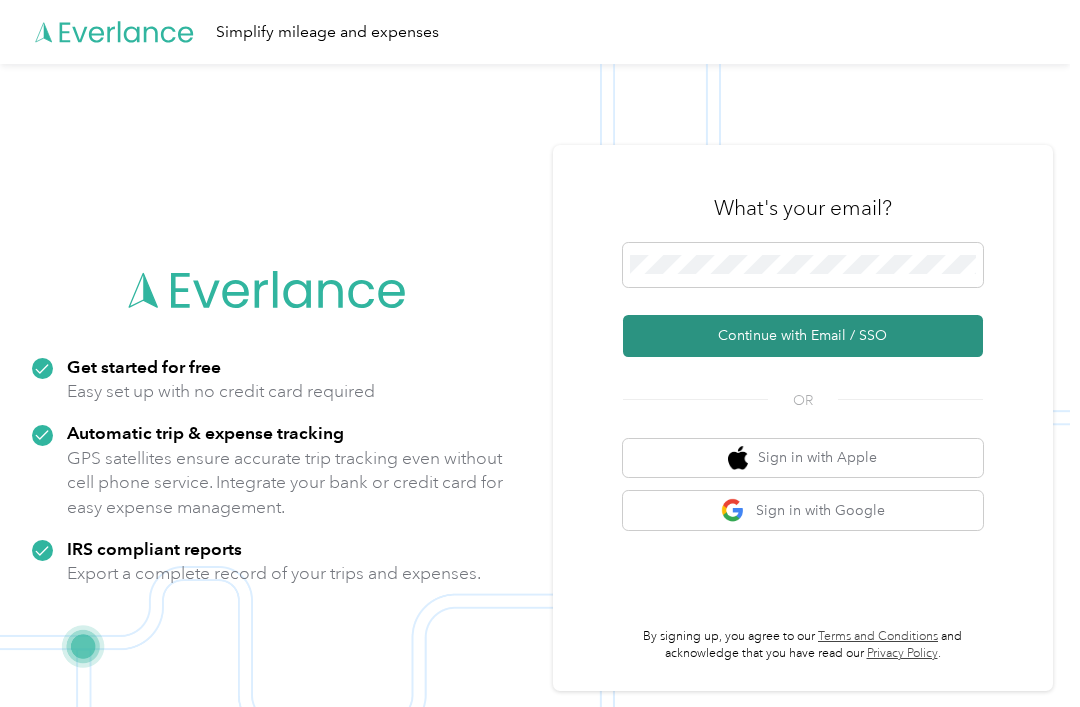 click on "Continue with Email / SSO" at bounding box center [803, 336] 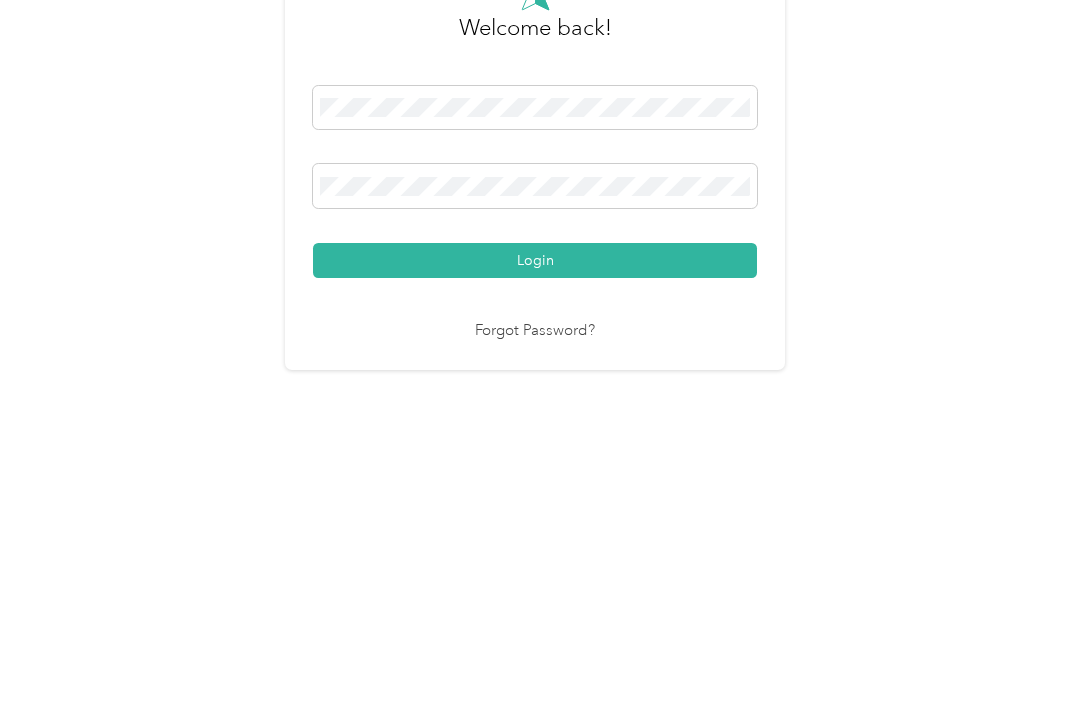 click on "Login" at bounding box center [535, 479] 